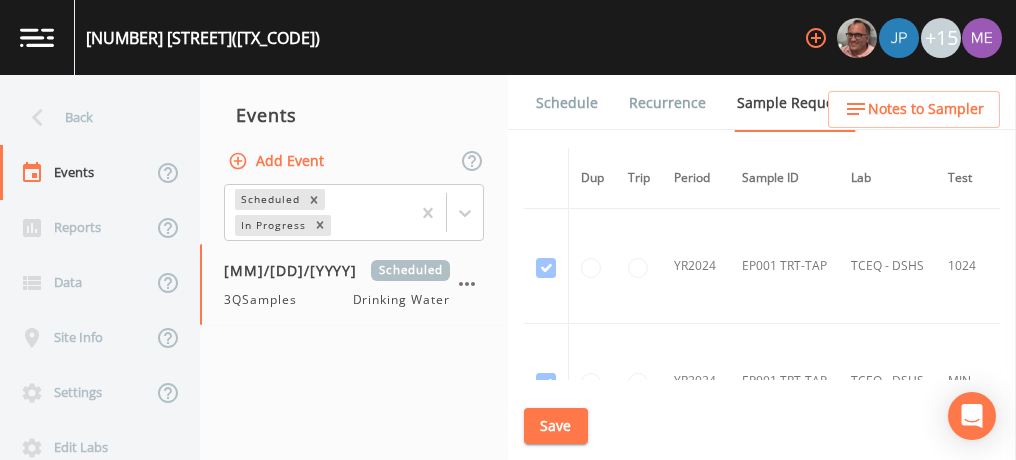 scroll, scrollTop: 0, scrollLeft: 0, axis: both 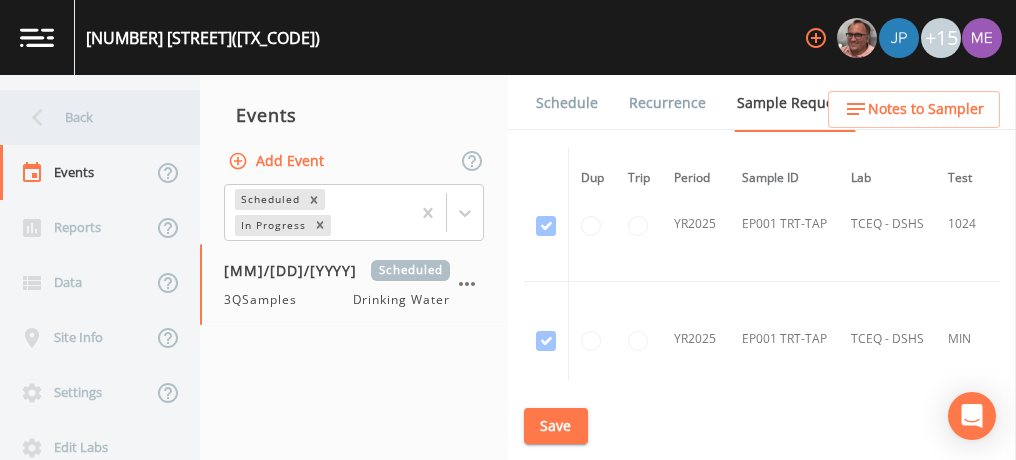 click on "Back" at bounding box center [90, 117] 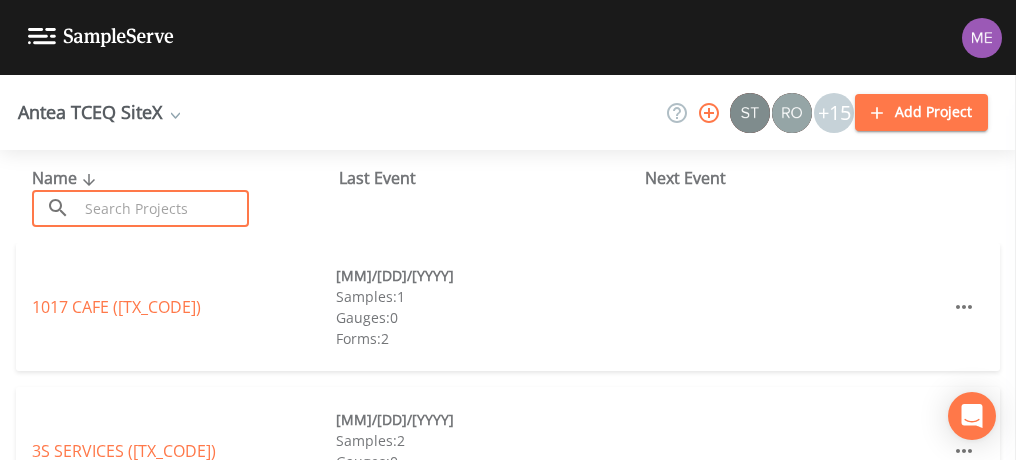click at bounding box center [163, 208] 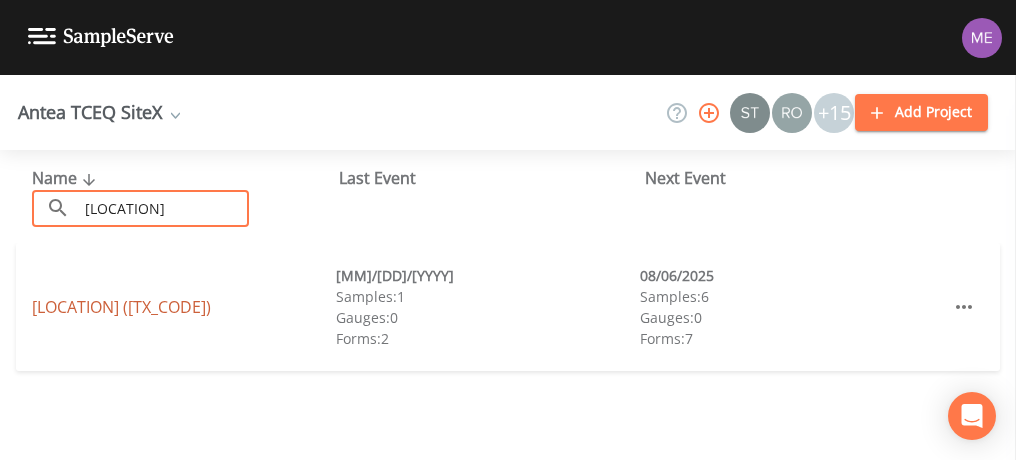 type on "[LOCATION]" 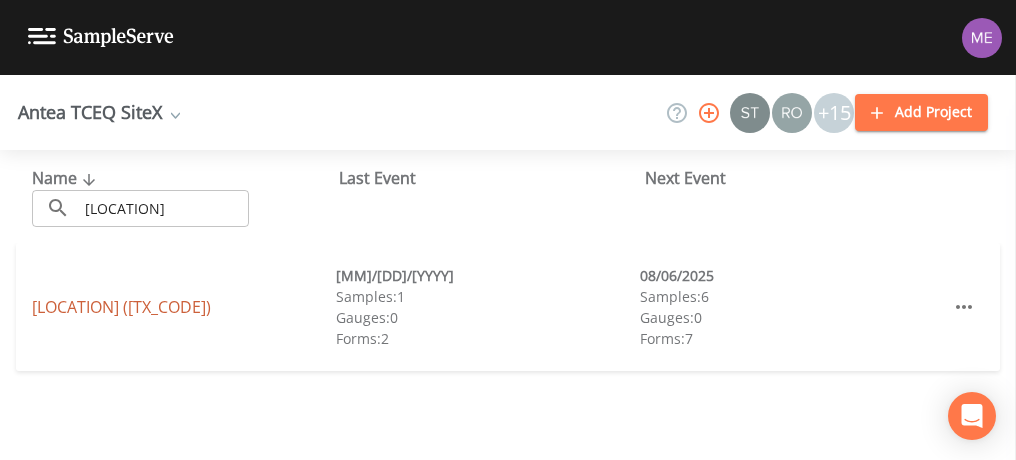 click on "[LOCATION] ([TX_CODE])" at bounding box center (121, 307) 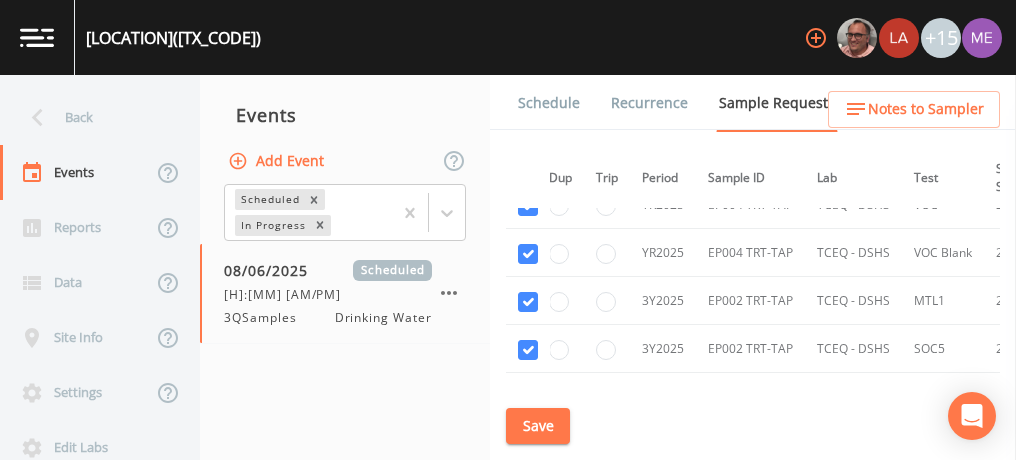 scroll, scrollTop: 5376, scrollLeft: 14, axis: both 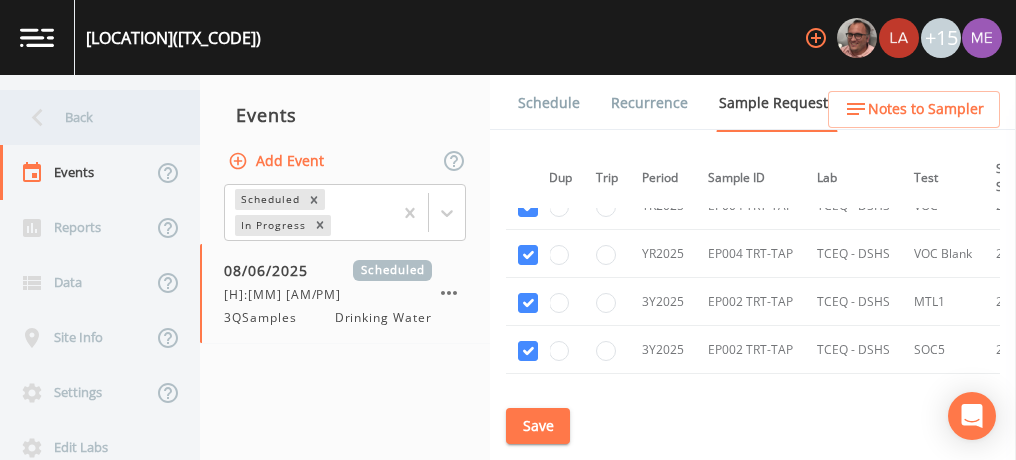 click on "Back" at bounding box center [90, 117] 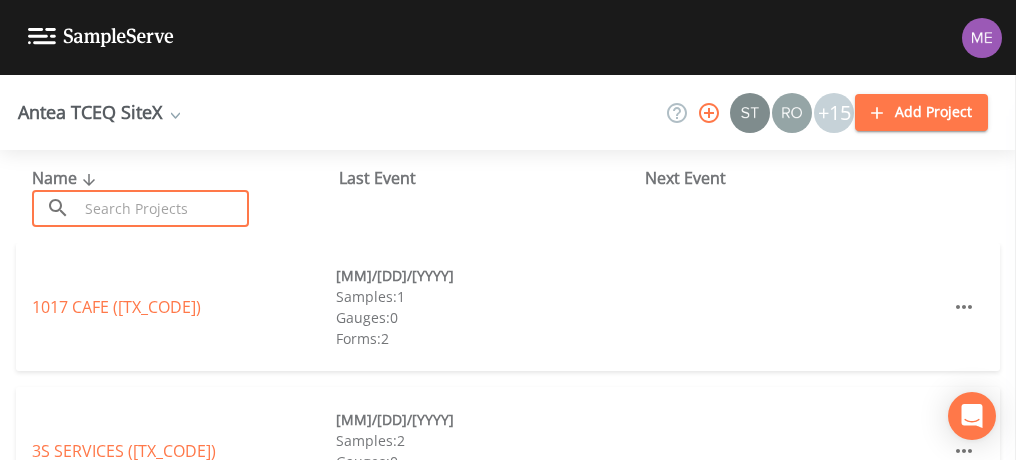 click at bounding box center (163, 208) 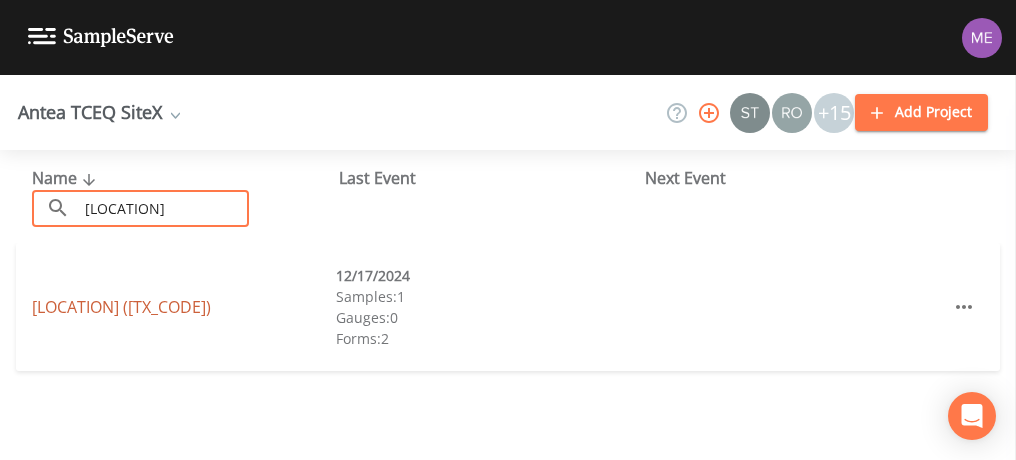type on "[LOCATION]" 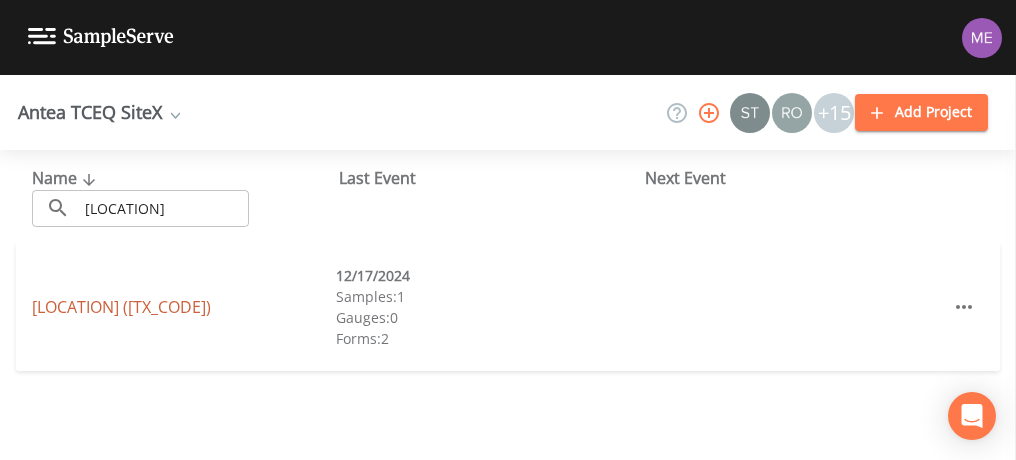 click on "[LOCATION] ([TX_CODE])" at bounding box center (121, 307) 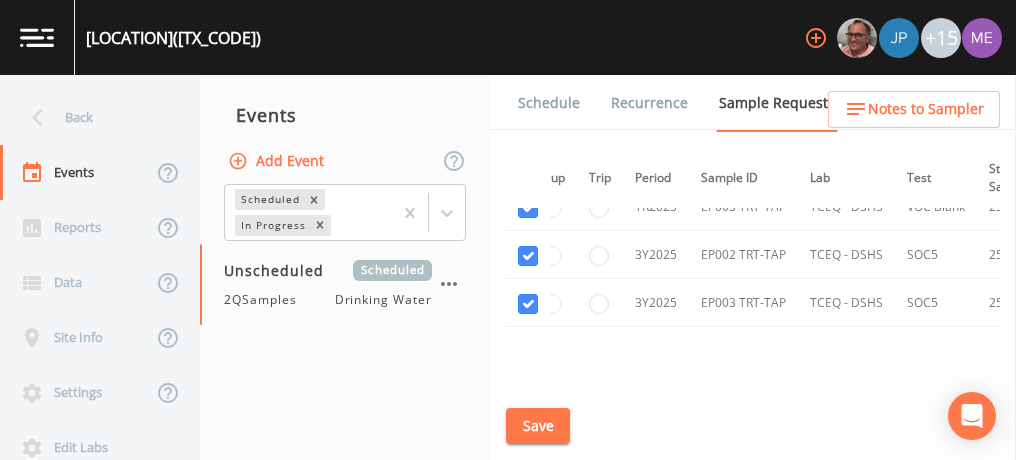 scroll, scrollTop: 2436, scrollLeft: 21, axis: both 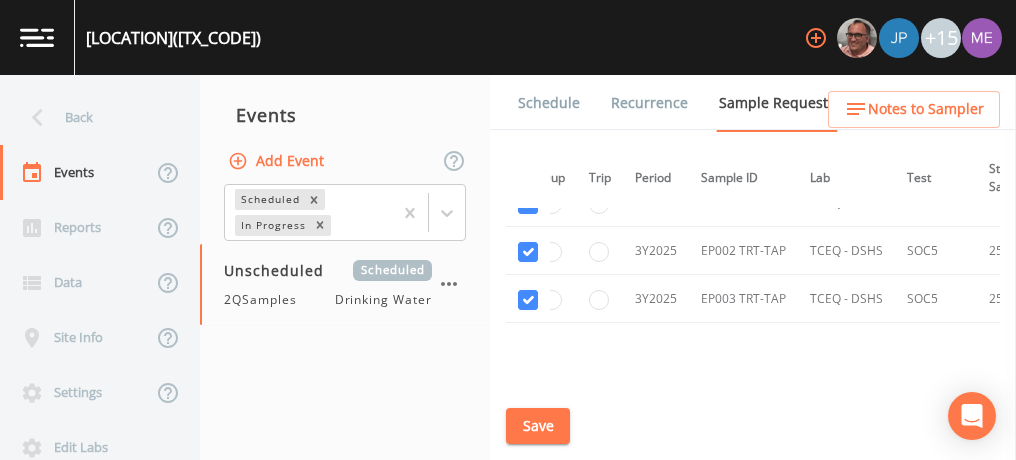 click on "Schedule" at bounding box center (549, 103) 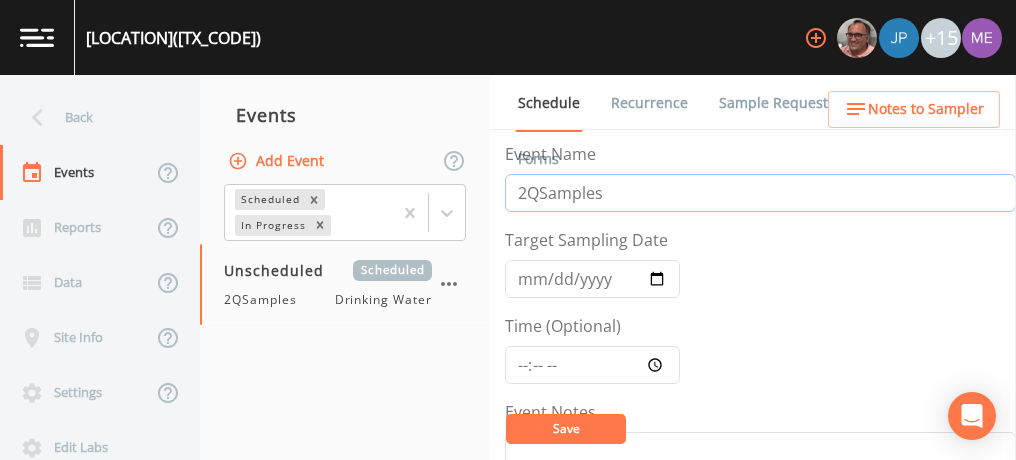 click on "2QSamples" at bounding box center [760, 193] 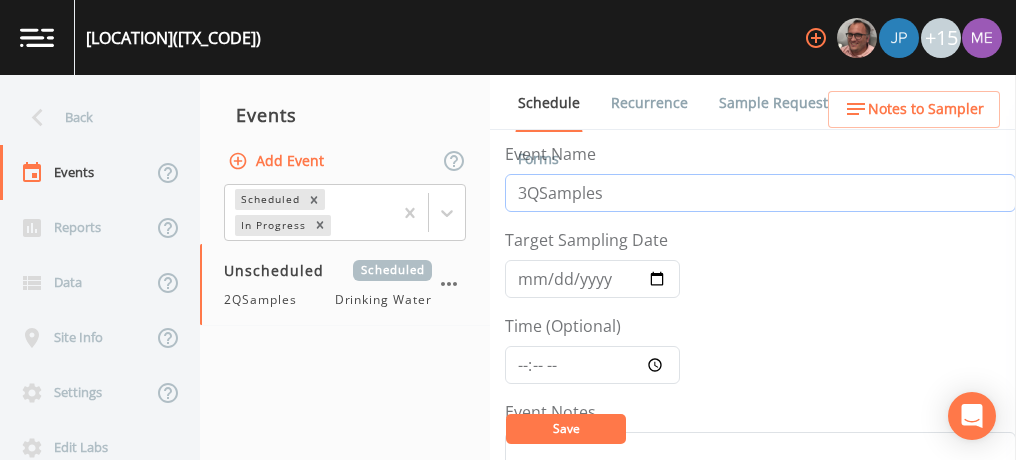 type on "3QSamples" 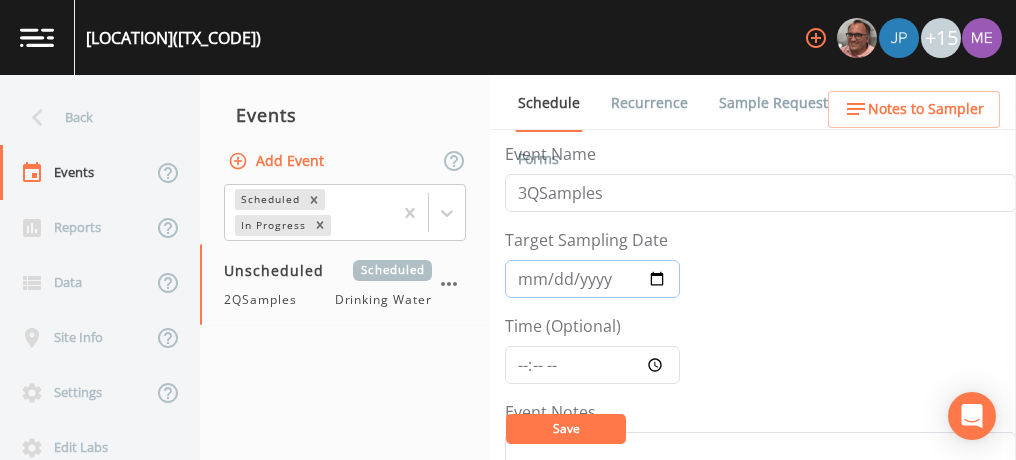 click on "Target Sampling Date" at bounding box center (592, 279) 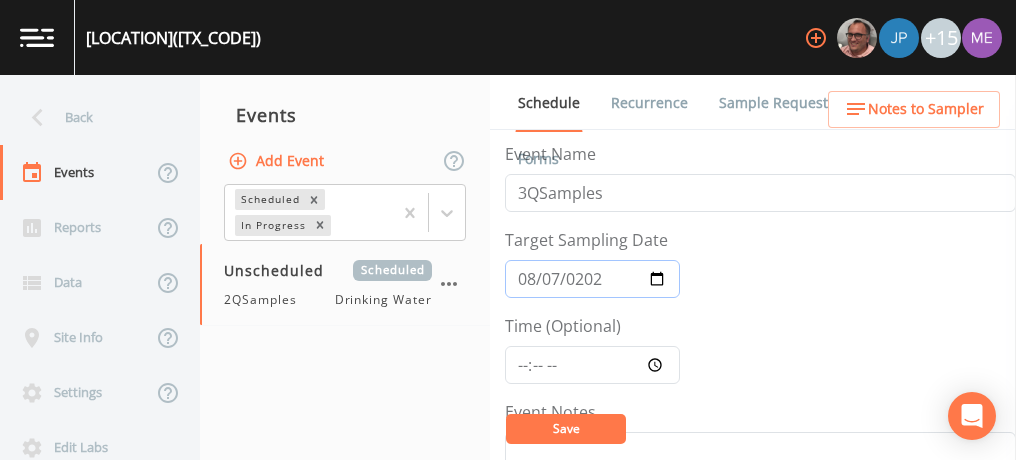 type on "[YYYY]-[MM]-[DD]" 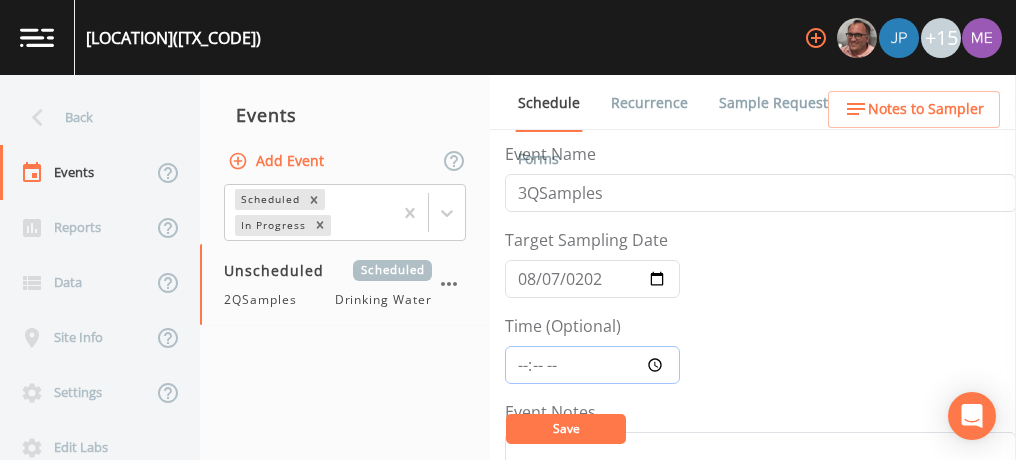 click on "Time (Optional)" at bounding box center (592, 365) 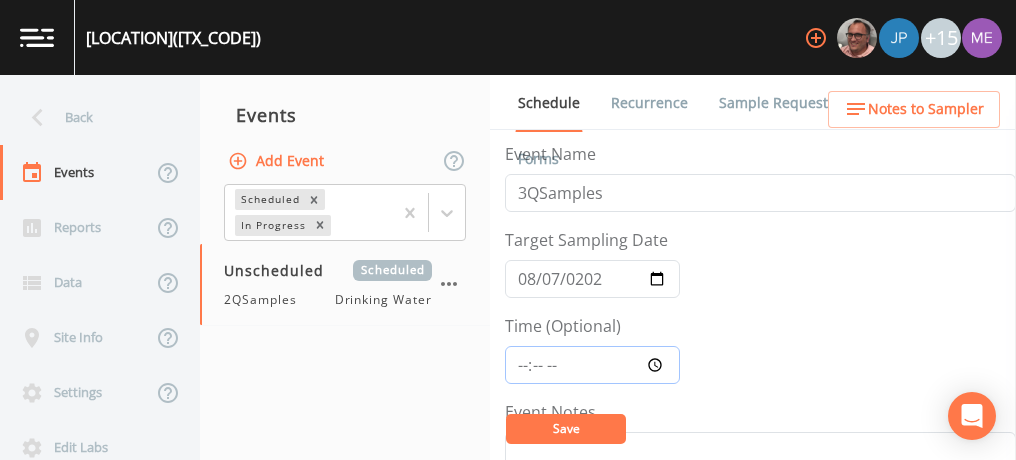 type on "13:30" 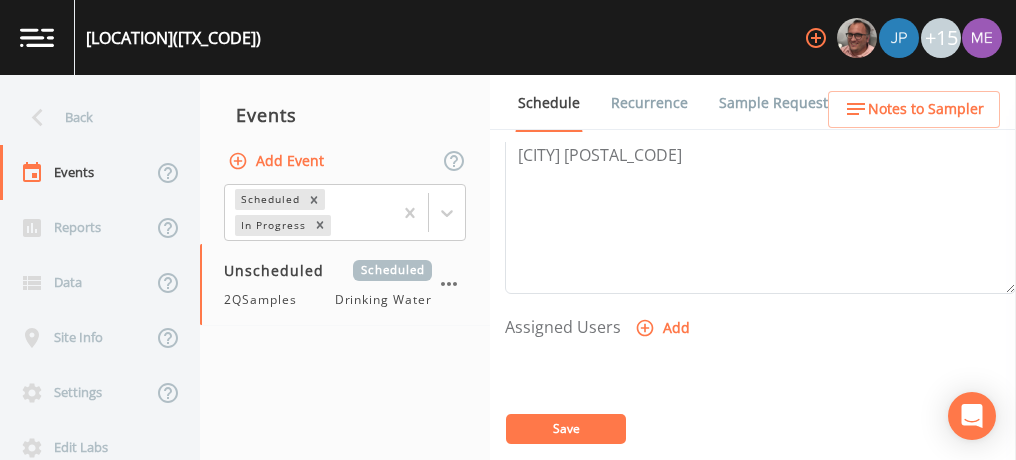 scroll, scrollTop: 696, scrollLeft: 0, axis: vertical 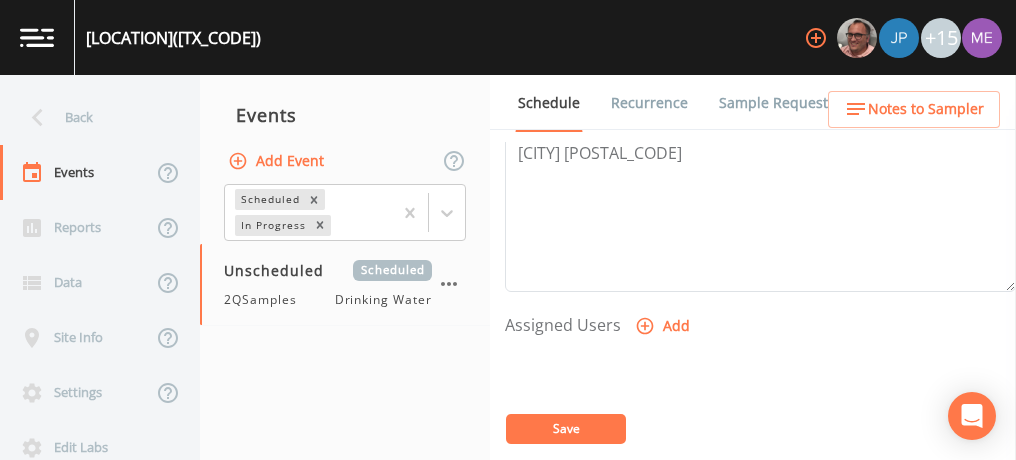 click 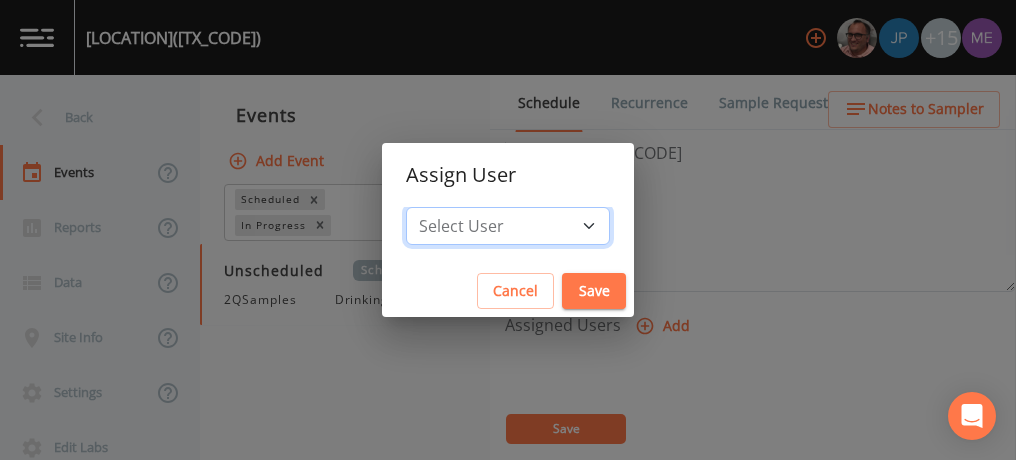 click on "Select User [FIRST] [LAST] [FIRST] [LAST]  [FIRST] [LAST] [FIRST] [LAST] [FIRST] [LAST] [FIRST] [LAST] [FIRST] [LAST] [FIRST] [LAST] [FIRST] [LAST] [EMAIL] [FIRST] [LAST] [FIRST] [LAST] [EMAIL]" at bounding box center (508, 226) 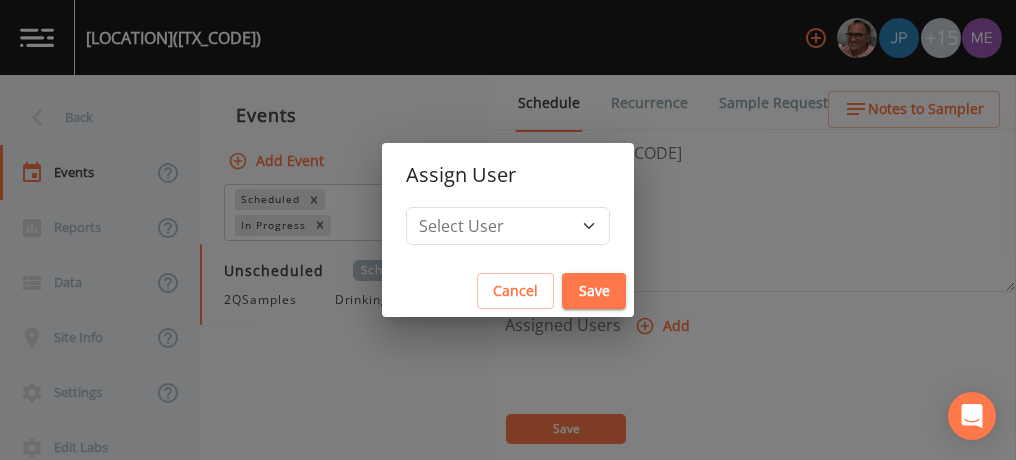 click on "Save" at bounding box center [594, 291] 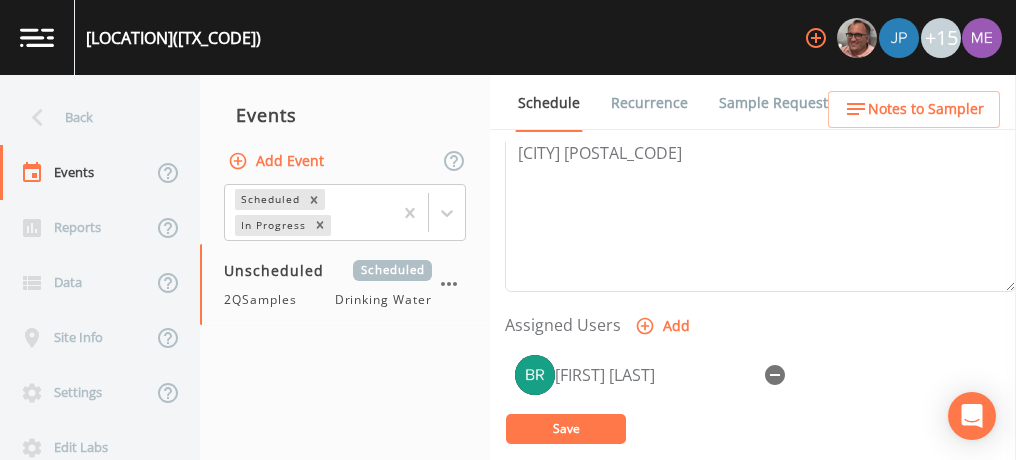 click on "Save" at bounding box center [566, 428] 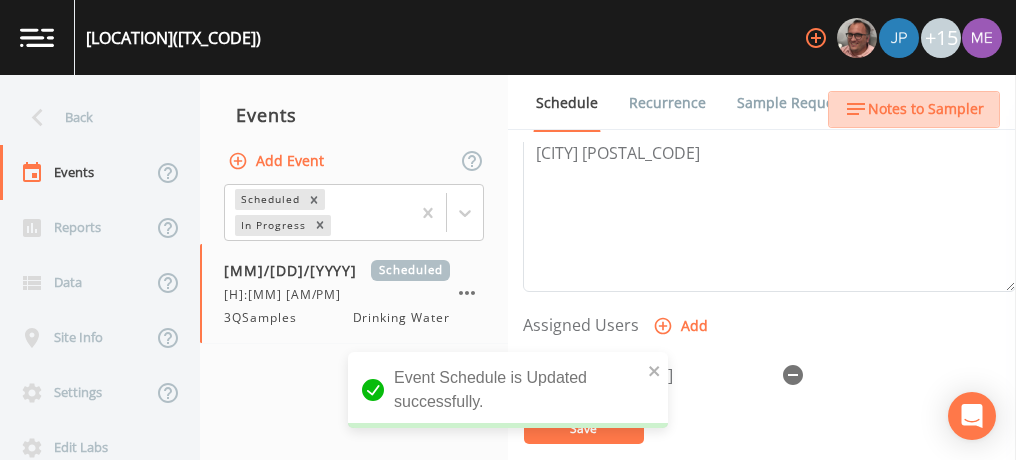 click on "Notes to Sampler" at bounding box center (926, 109) 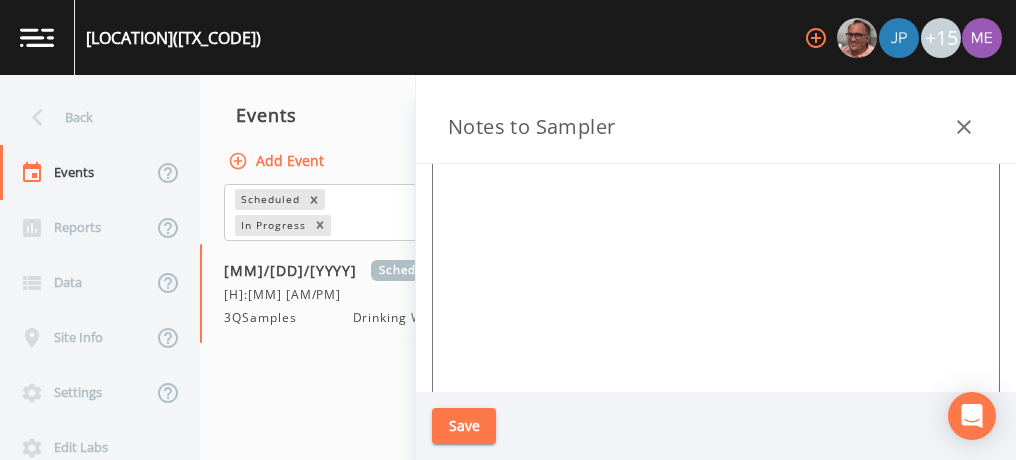 scroll, scrollTop: 0, scrollLeft: 0, axis: both 